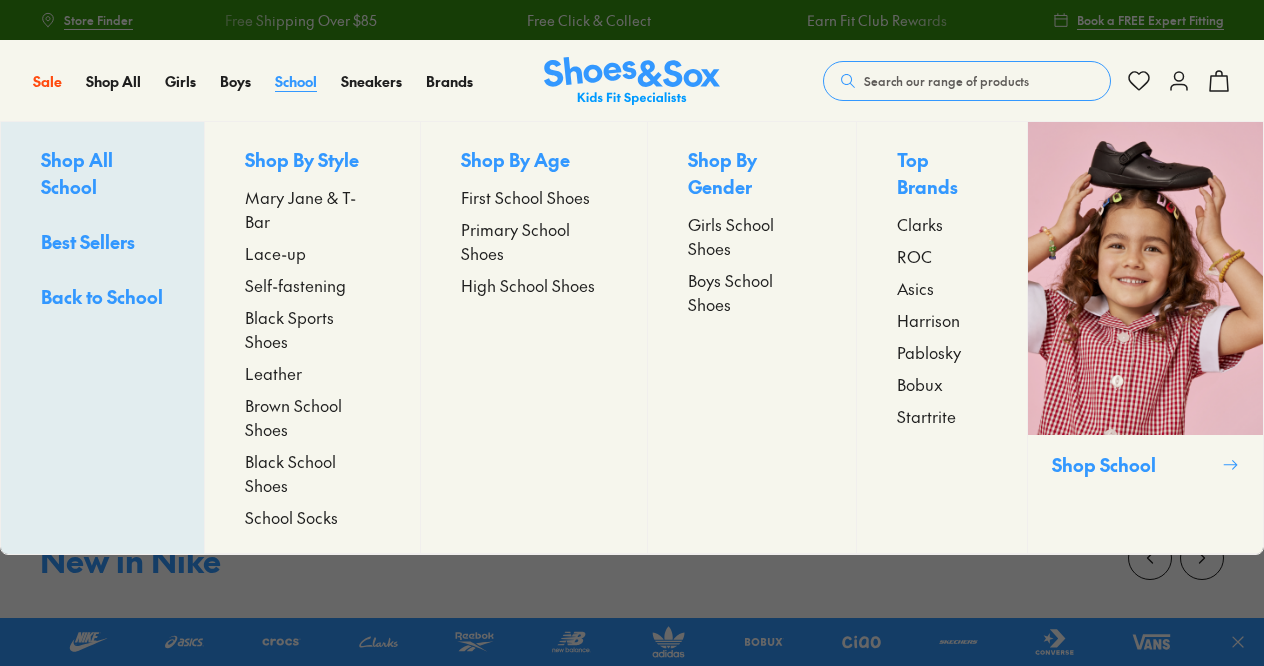 scroll, scrollTop: 0, scrollLeft: 0, axis: both 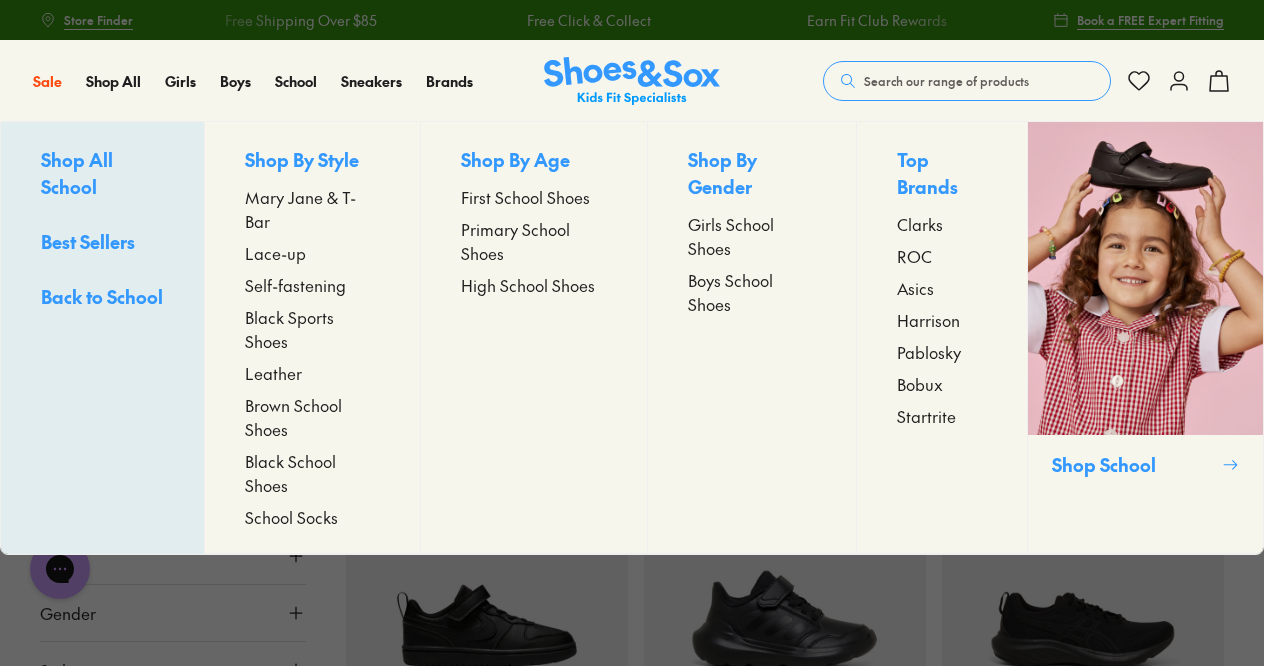 click on "Clarks" at bounding box center [920, 224] 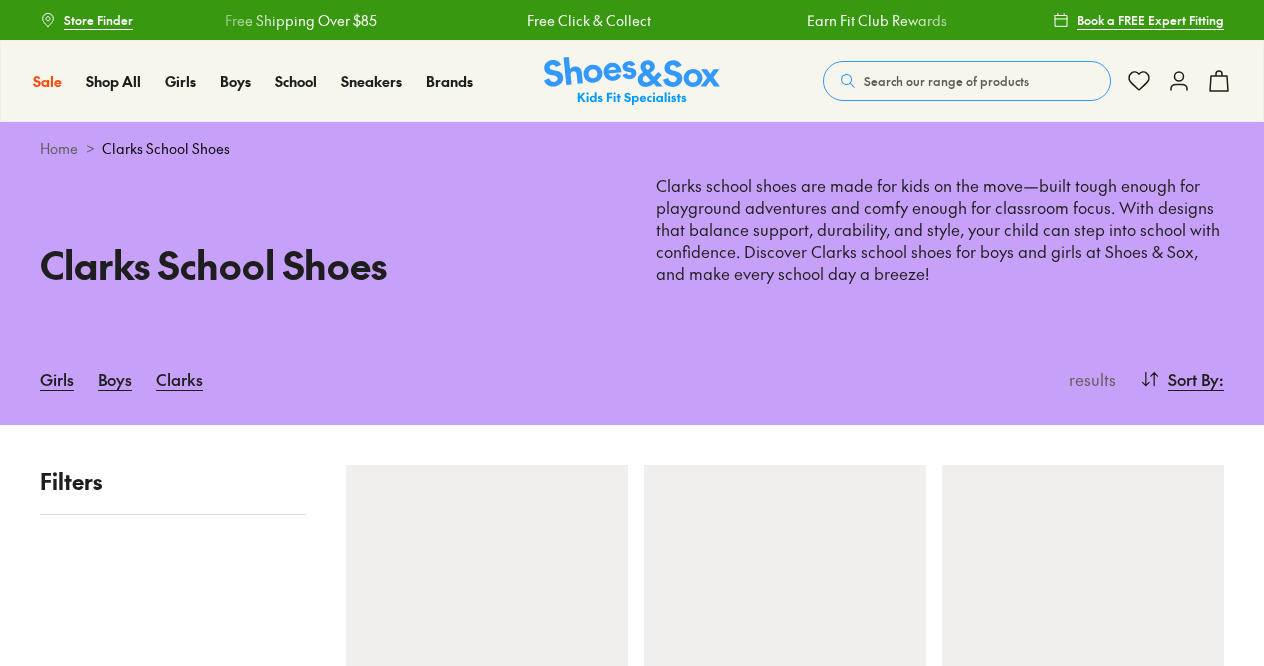 scroll, scrollTop: 0, scrollLeft: 0, axis: both 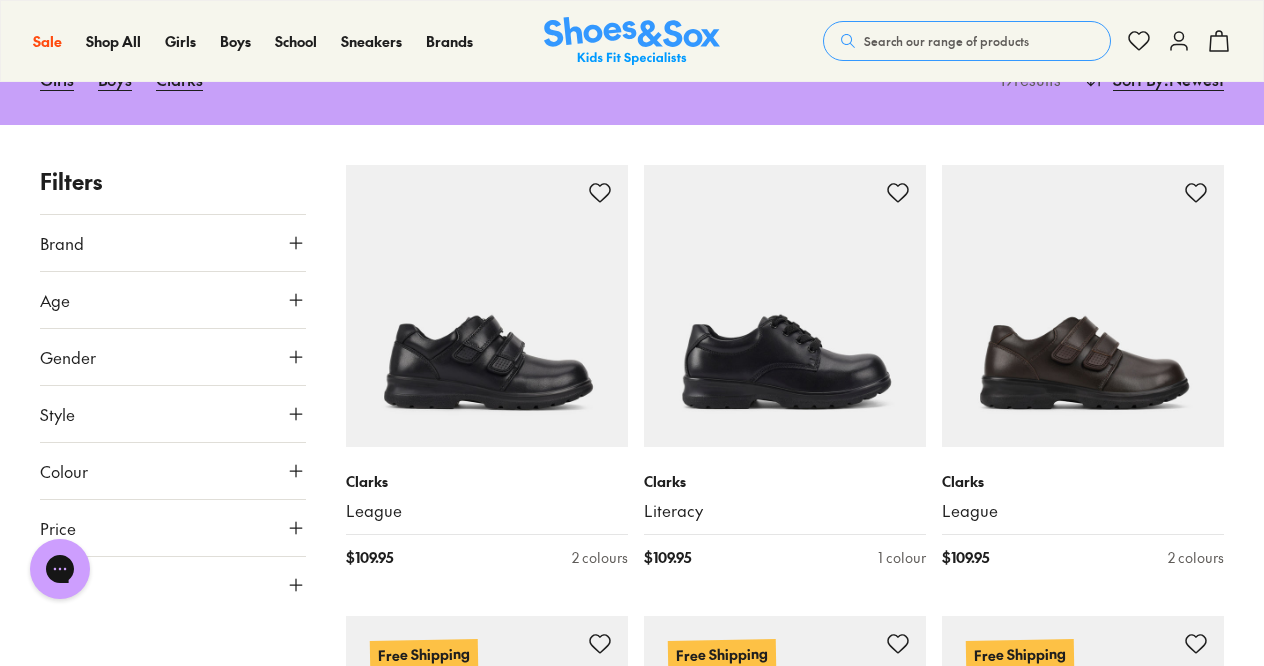 click 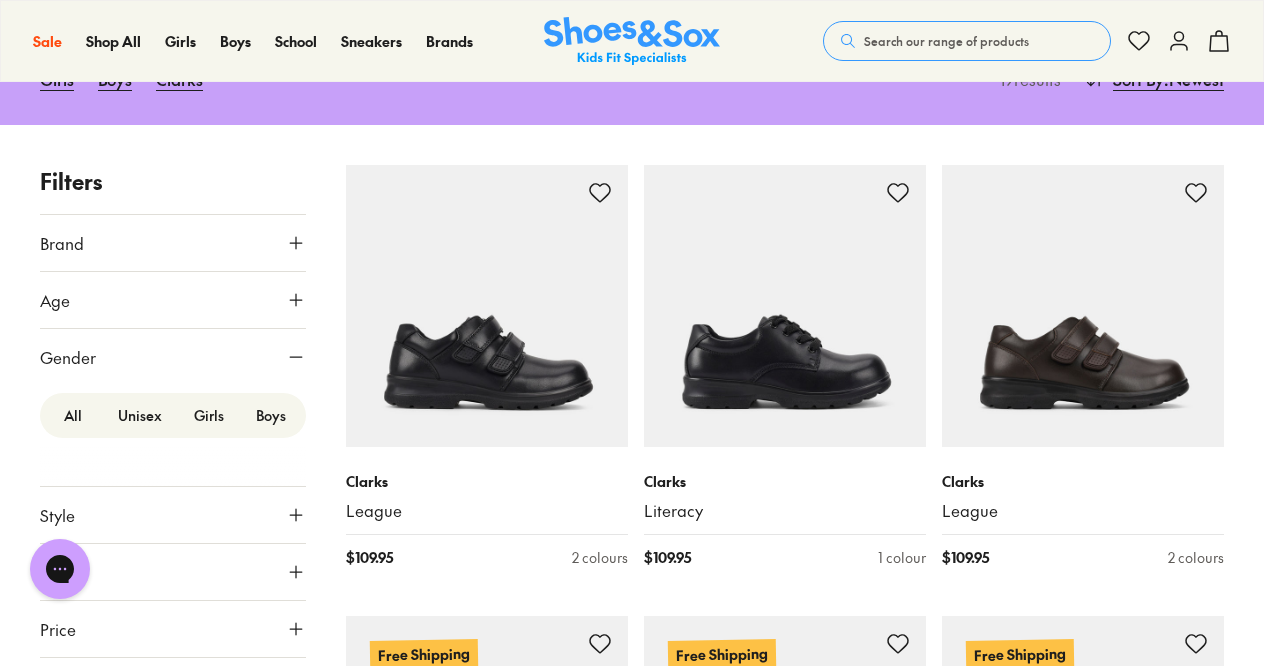 click on "Girls" at bounding box center (209, 415) 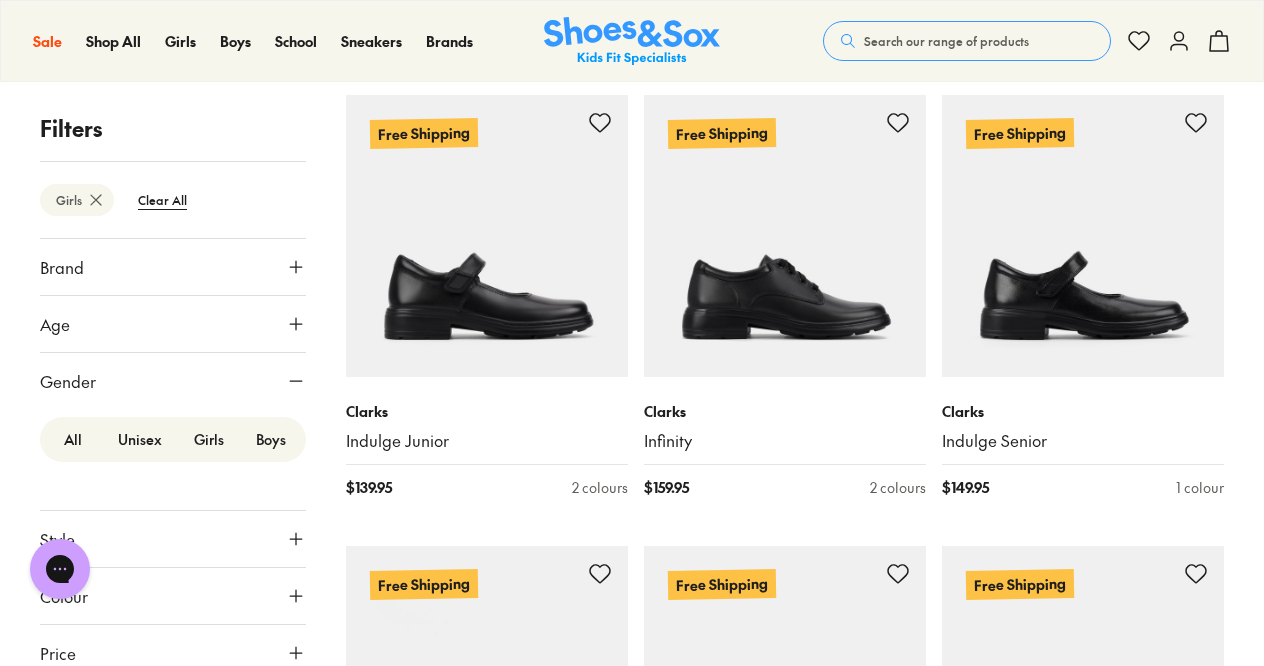 scroll, scrollTop: 400, scrollLeft: 0, axis: vertical 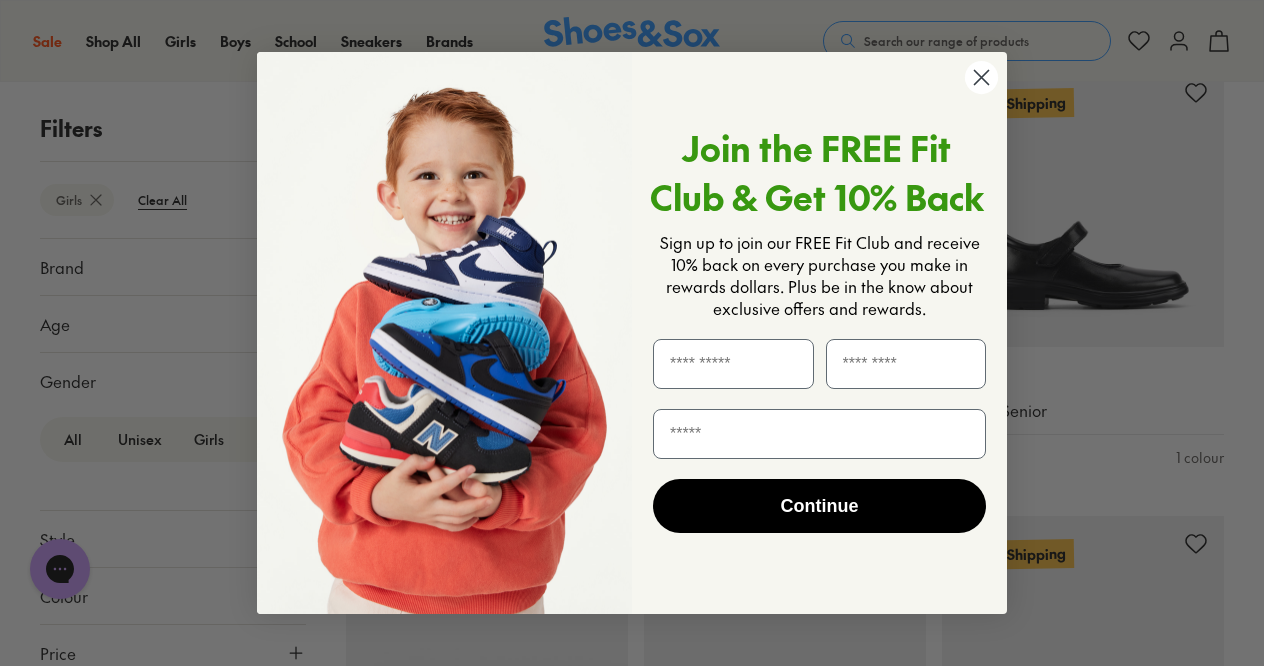 click 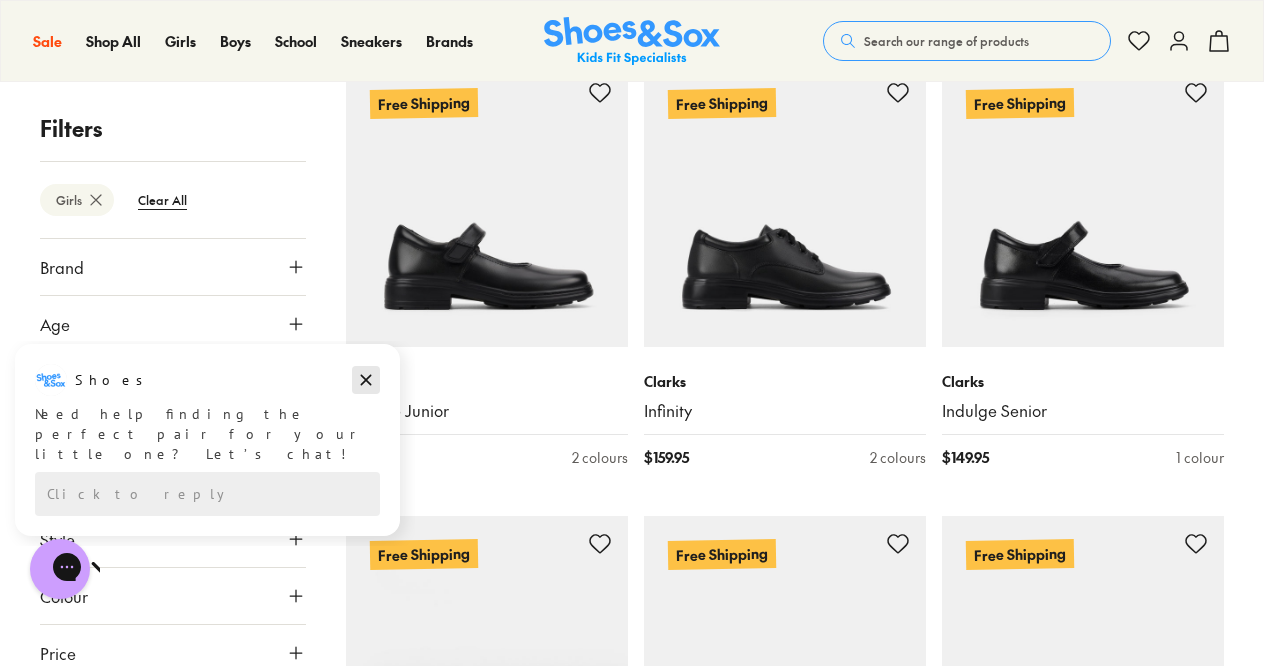 click 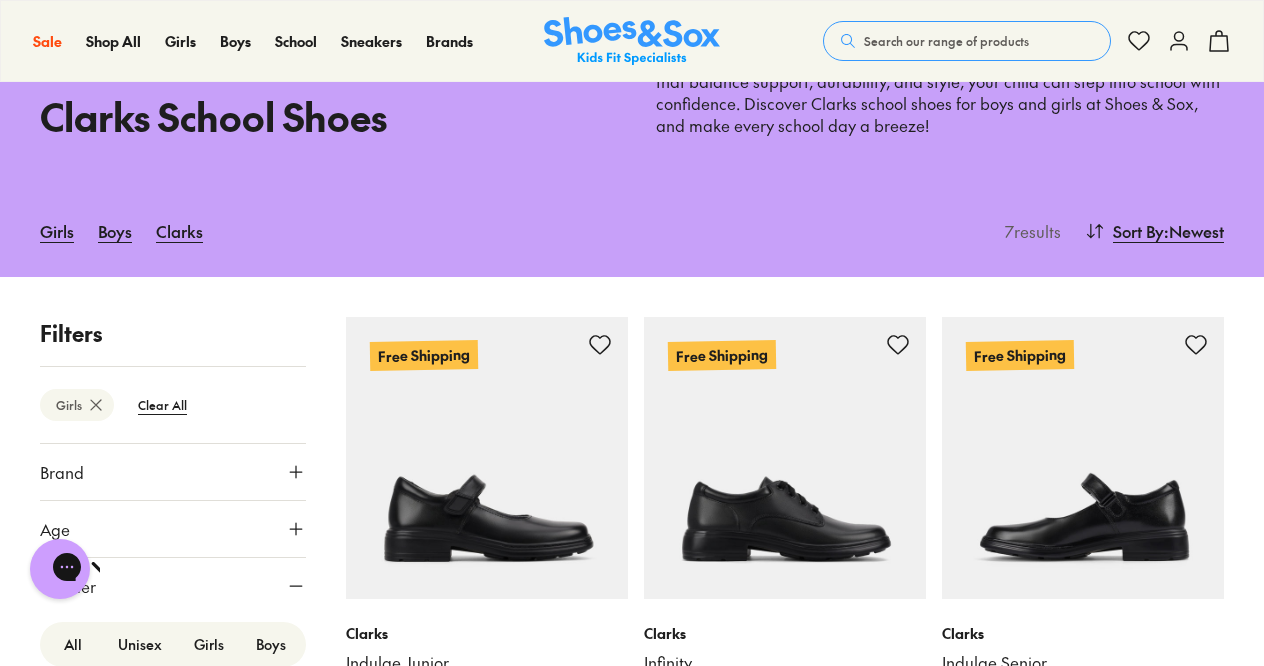 scroll, scrollTop: 0, scrollLeft: 0, axis: both 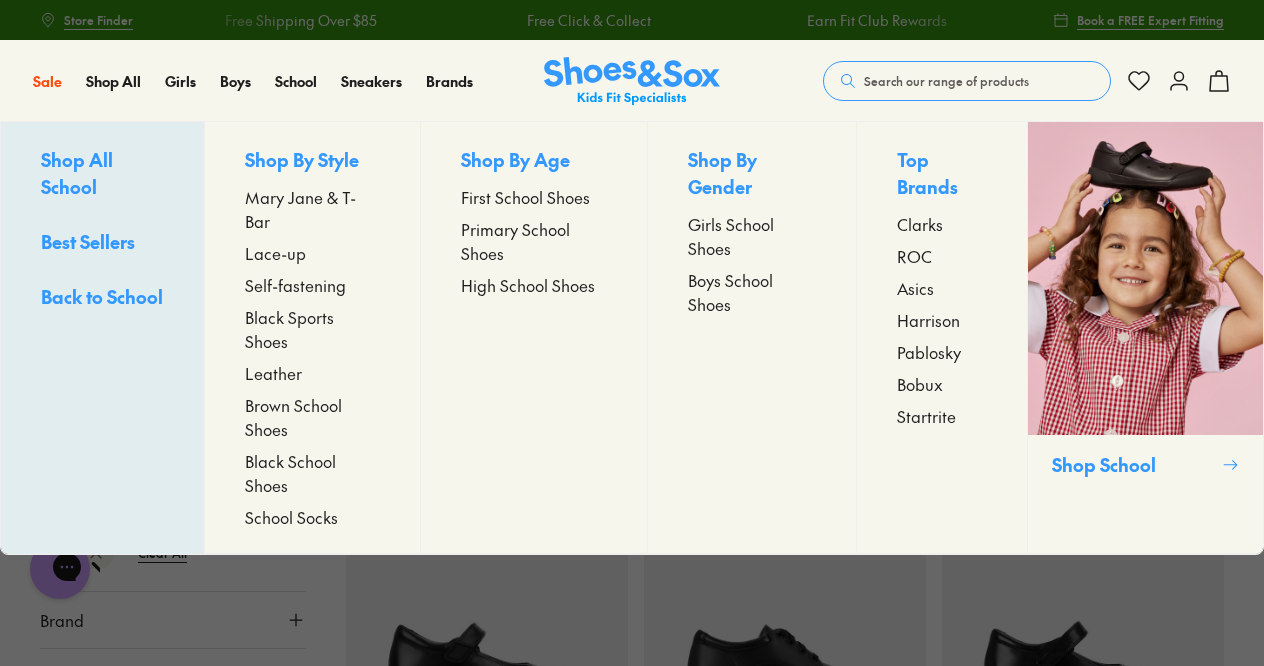 click on "ROC" at bounding box center [914, 256] 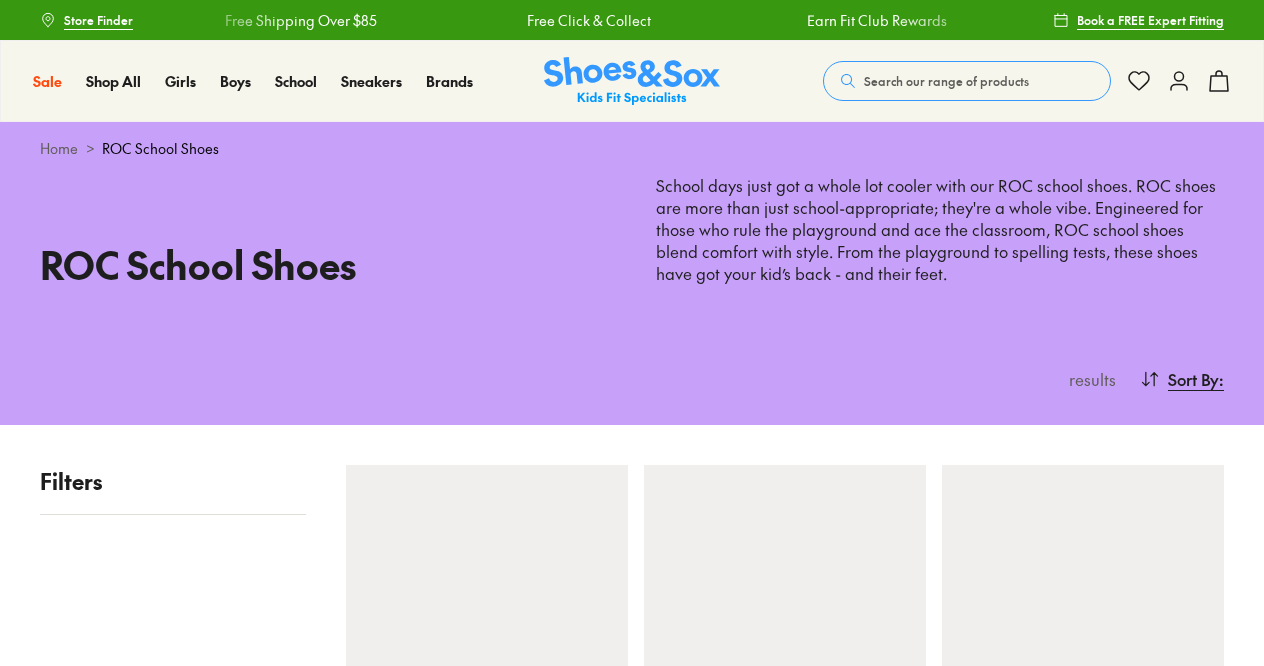 scroll, scrollTop: 0, scrollLeft: 0, axis: both 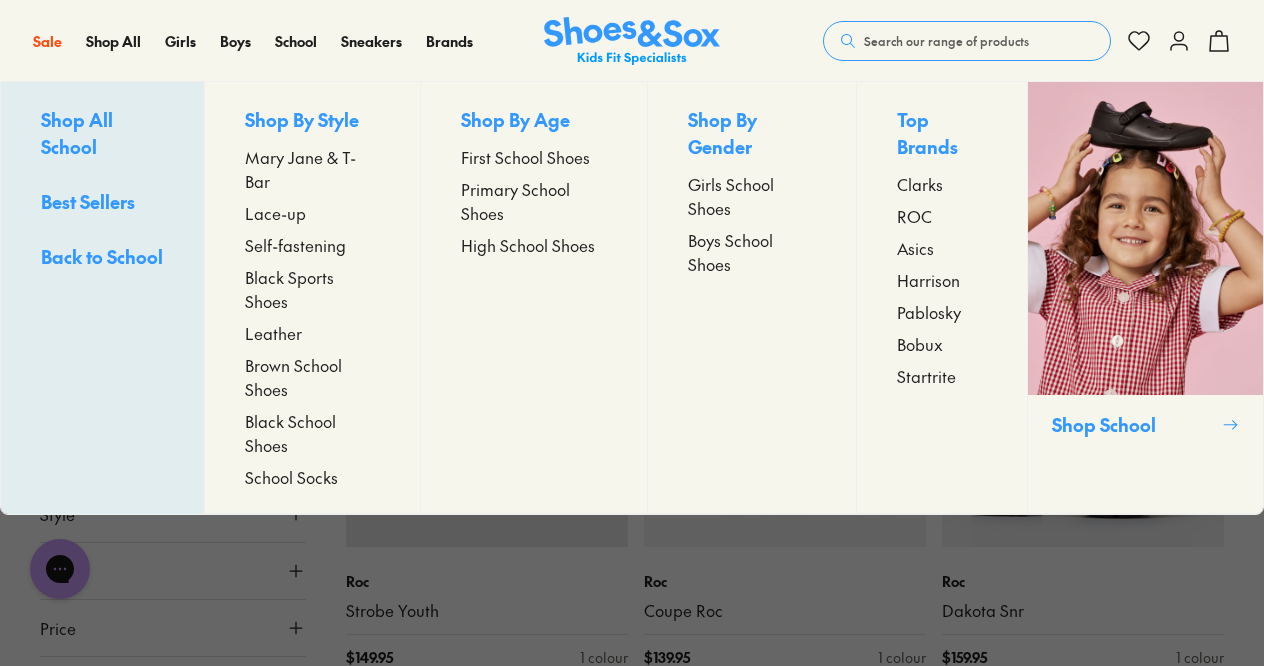 click on "Harrison" at bounding box center (928, 280) 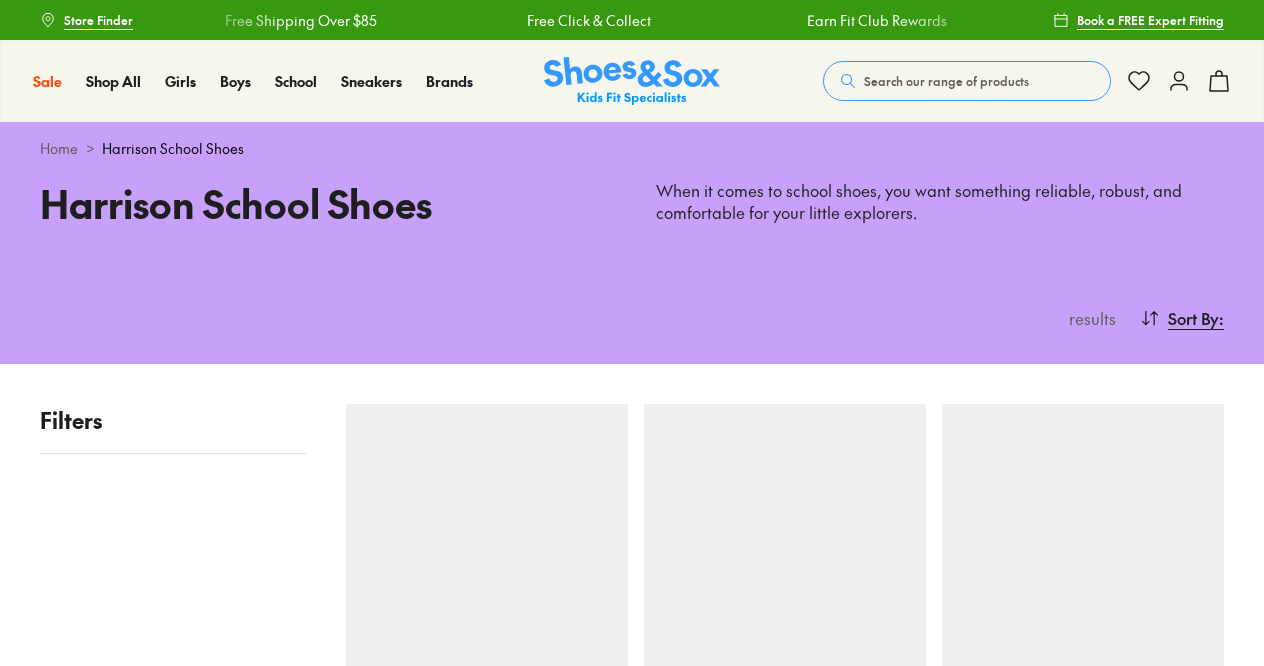 scroll, scrollTop: 0, scrollLeft: 0, axis: both 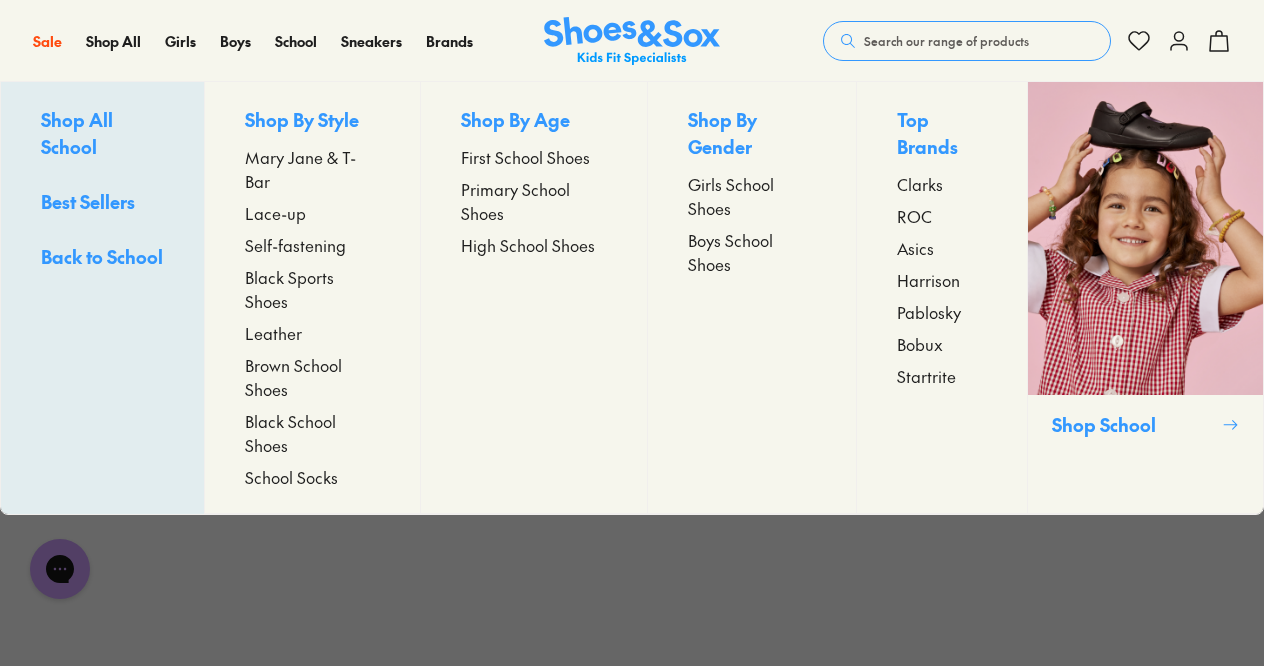 click on "Pablosky" at bounding box center [929, 312] 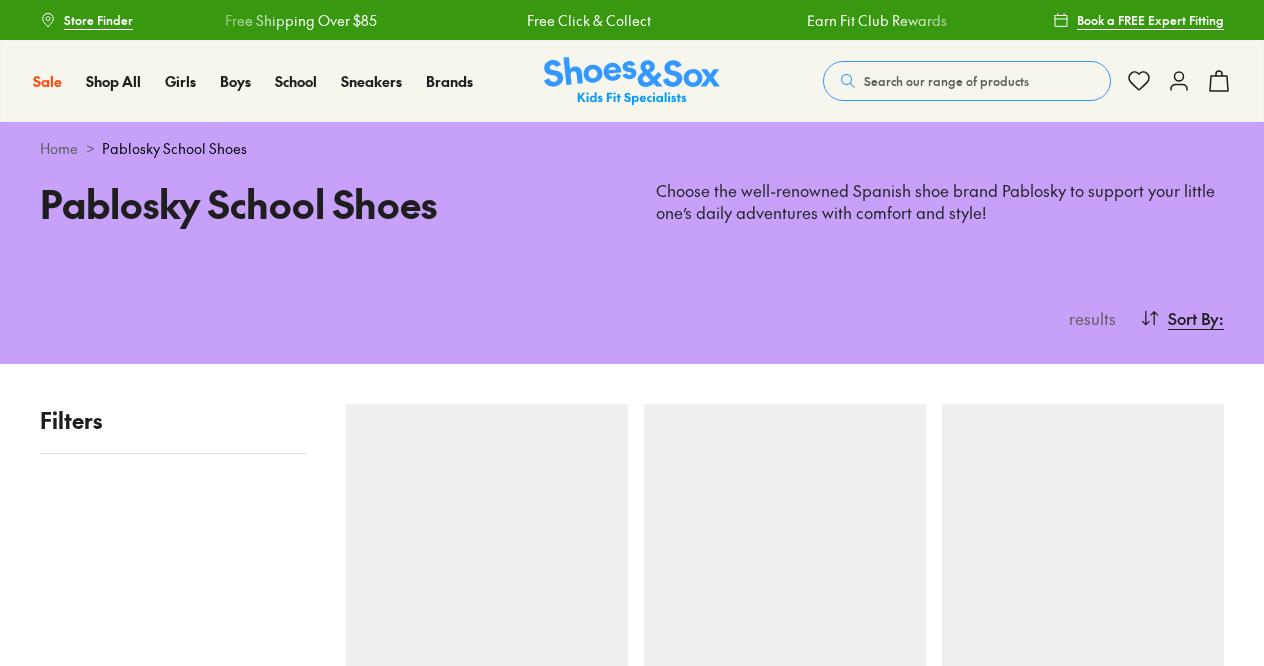 scroll, scrollTop: 0, scrollLeft: 0, axis: both 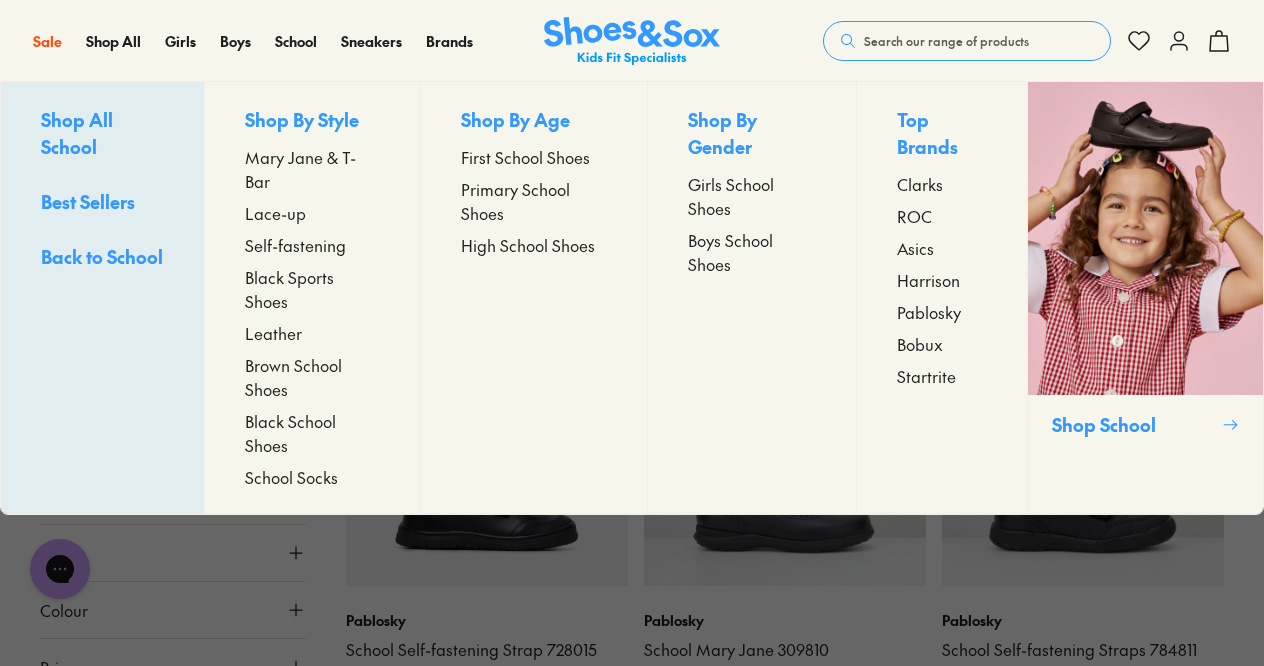 click on "Bobux" at bounding box center [920, 344] 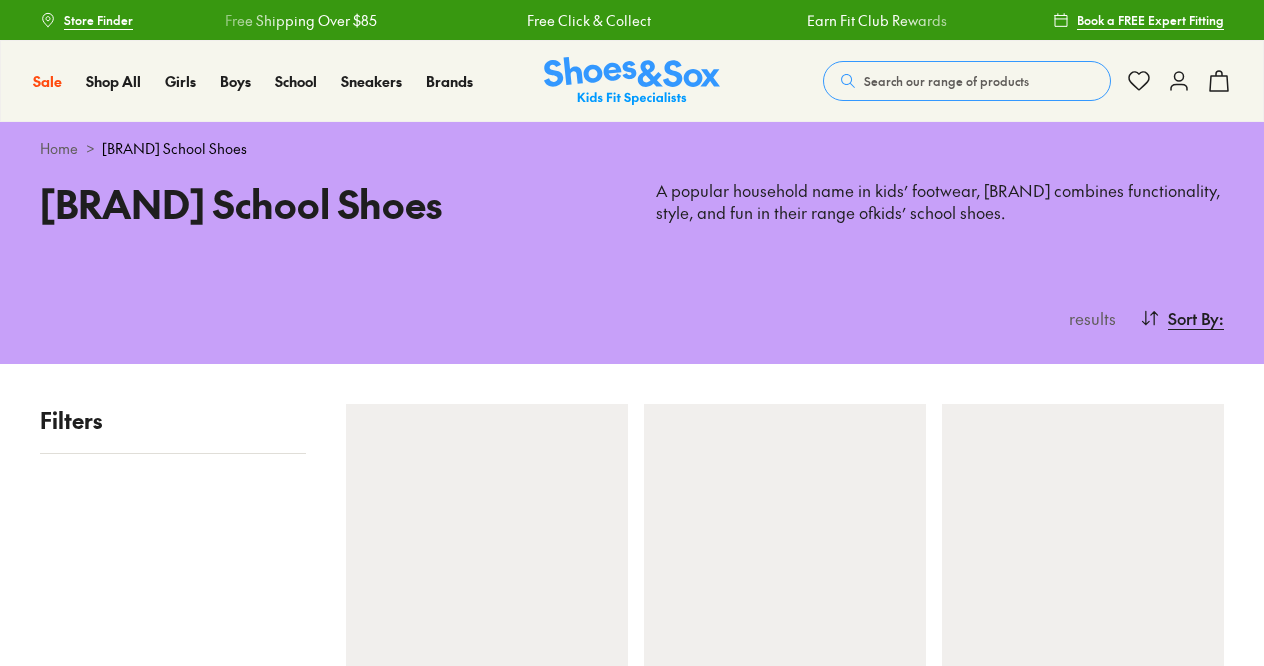 scroll, scrollTop: 0, scrollLeft: 0, axis: both 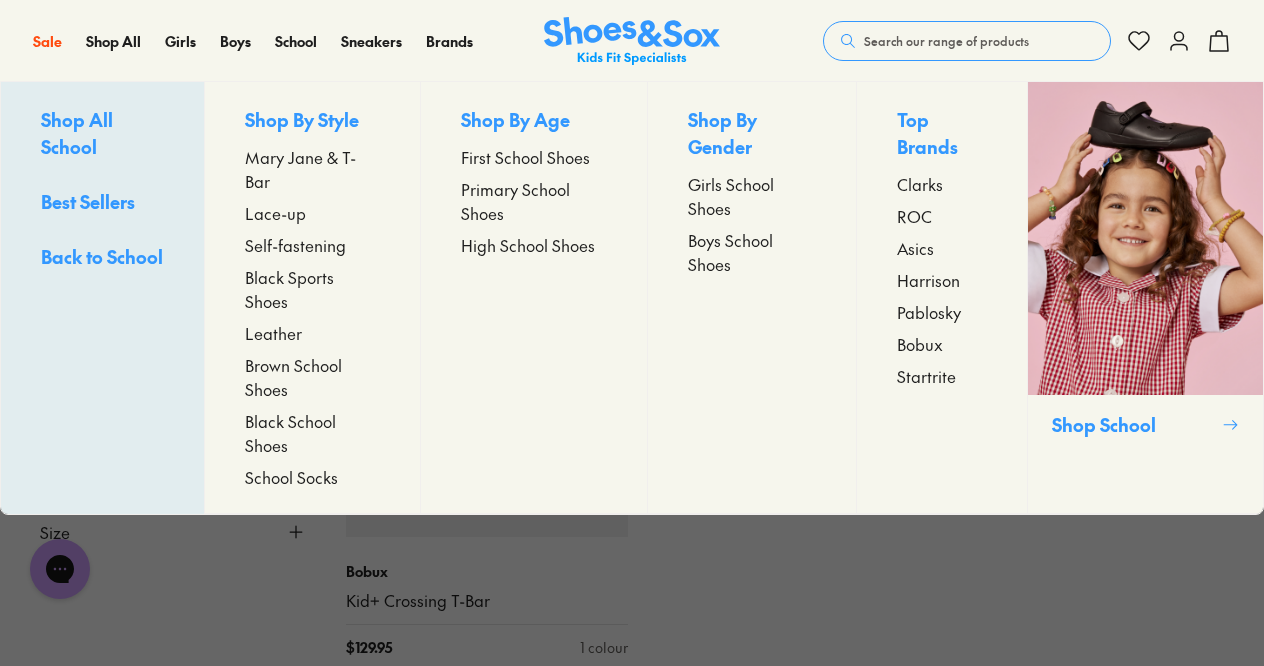 click on "Clarks" at bounding box center (920, 184) 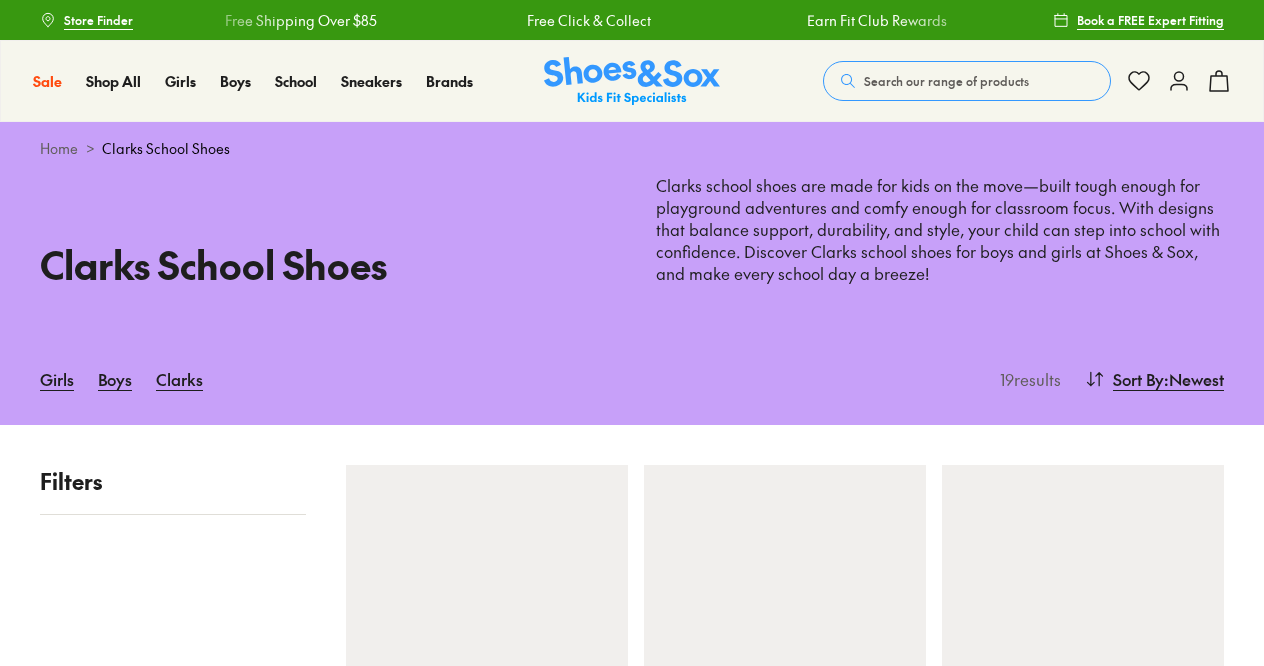 scroll, scrollTop: 0, scrollLeft: 0, axis: both 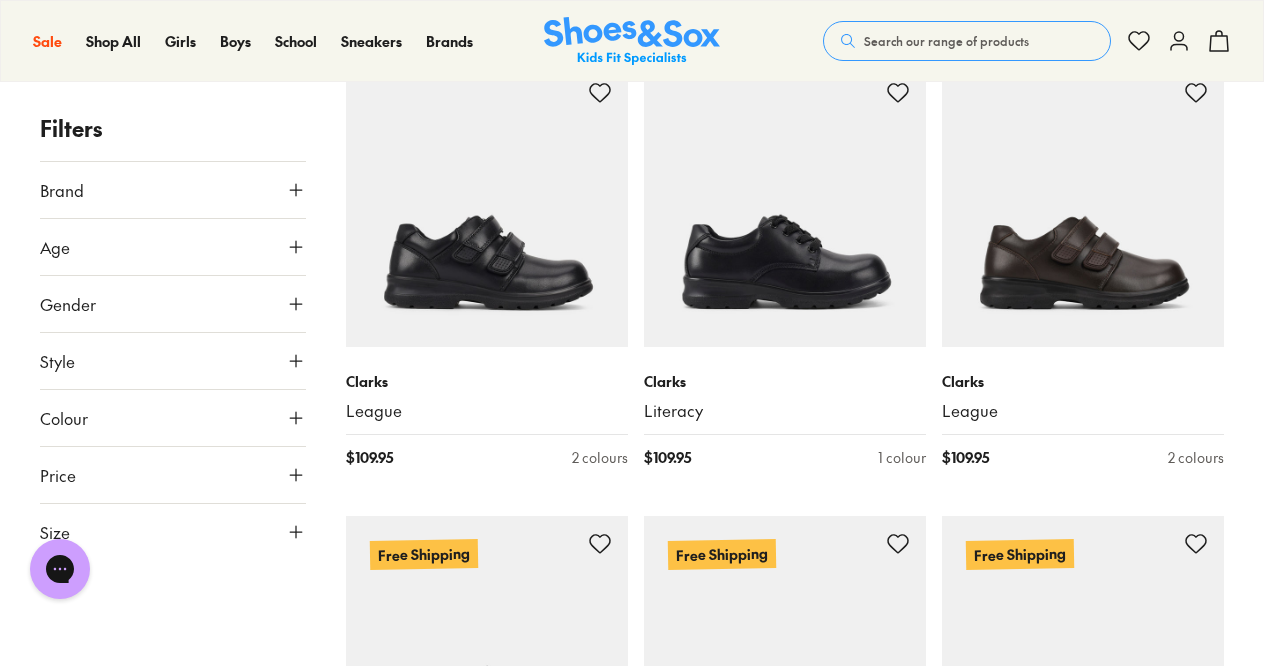 click 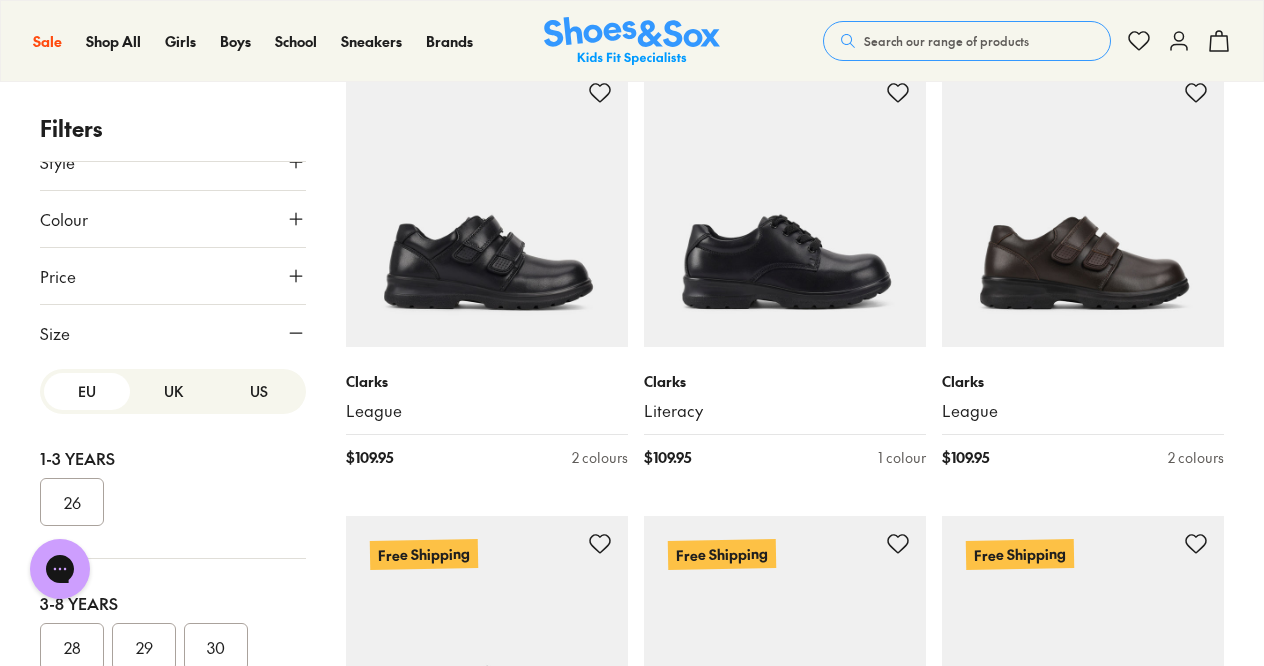 scroll, scrollTop: 200, scrollLeft: 0, axis: vertical 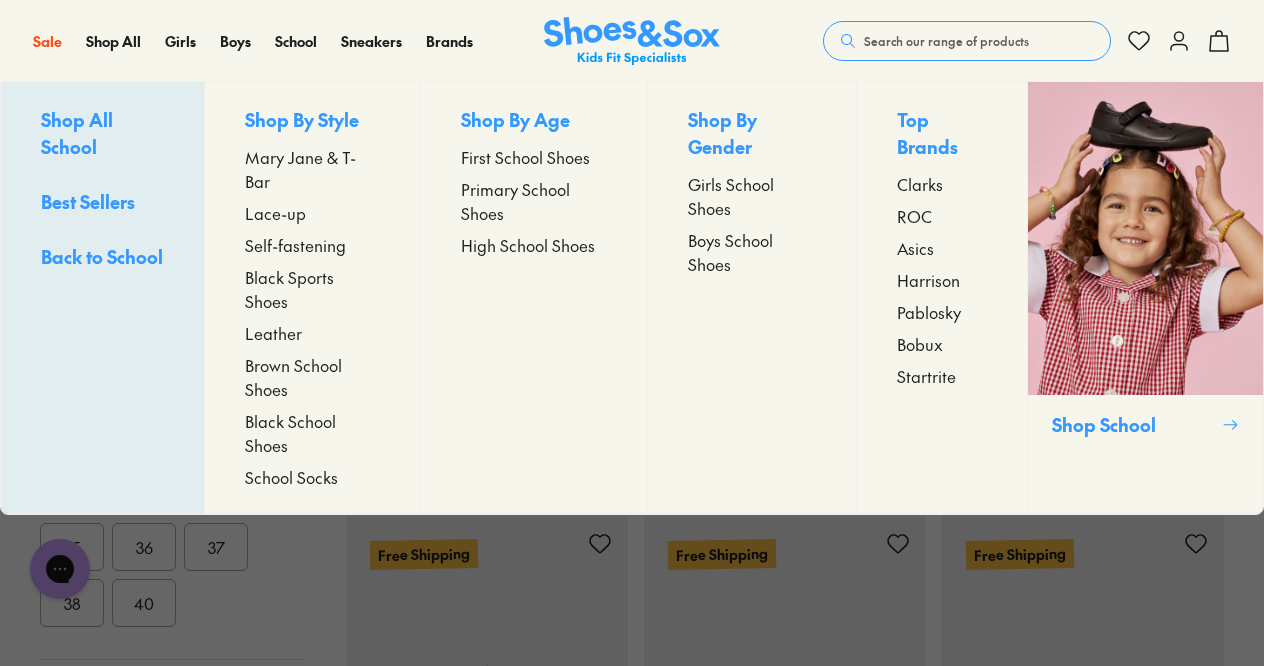 click on "Harrison" at bounding box center [928, 280] 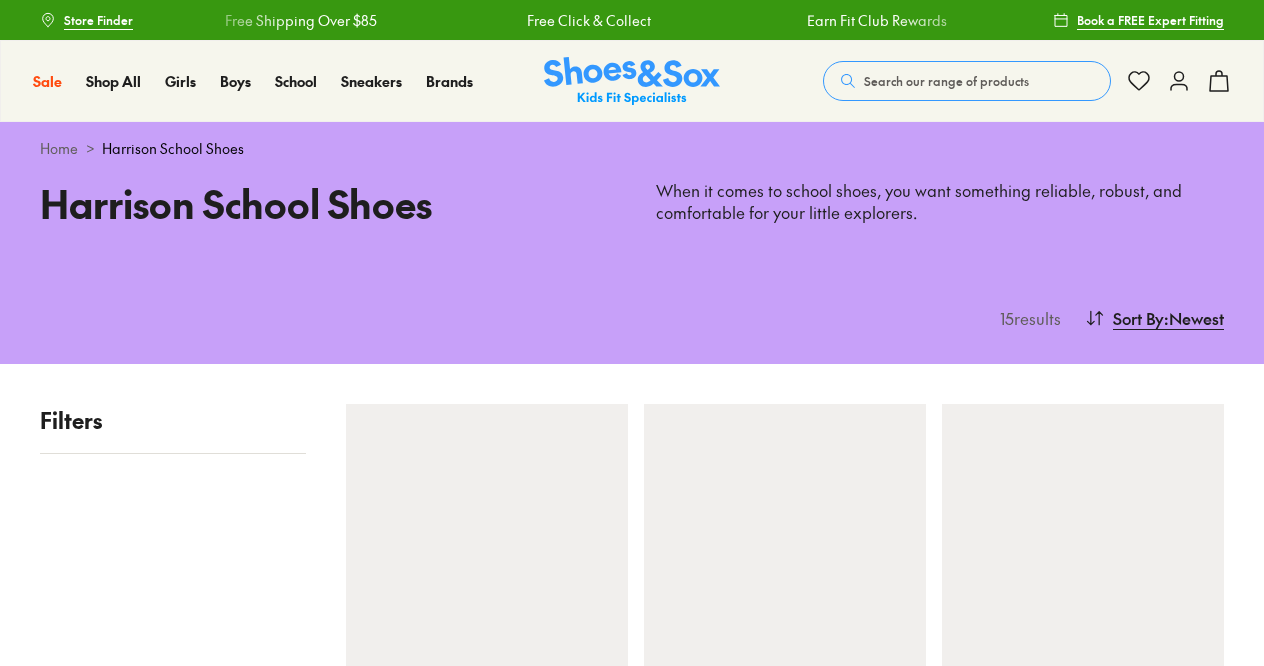 scroll, scrollTop: 0, scrollLeft: 0, axis: both 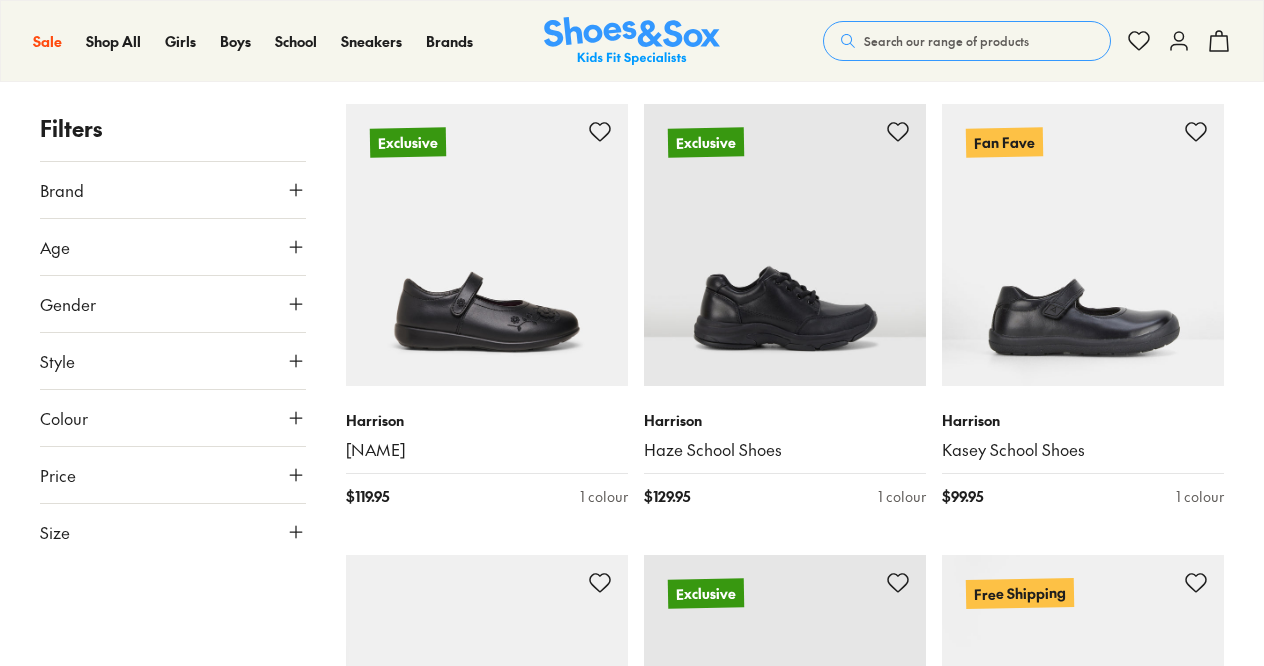 click 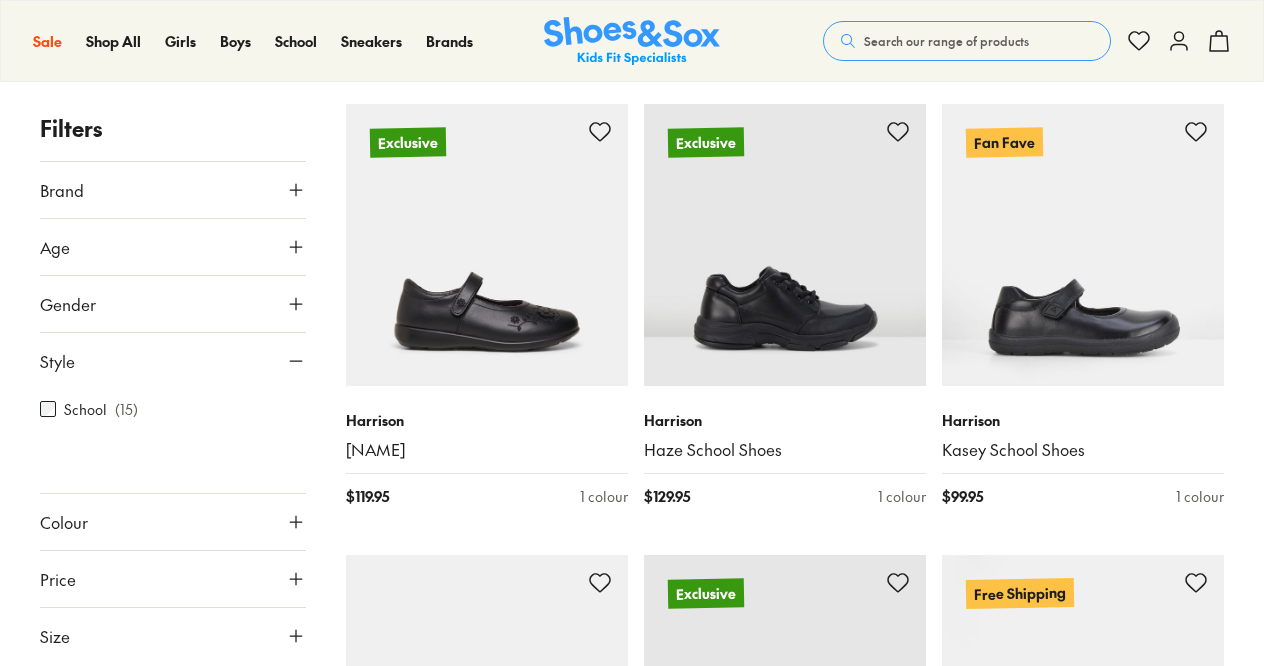 click 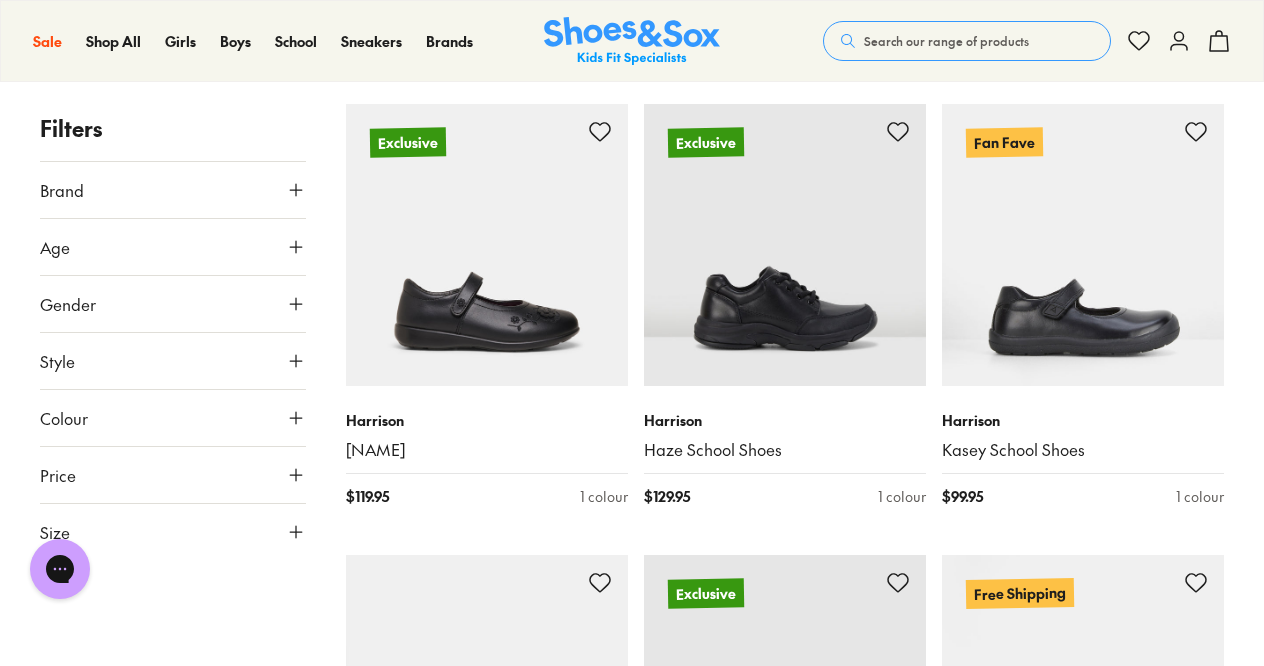 scroll, scrollTop: 0, scrollLeft: 0, axis: both 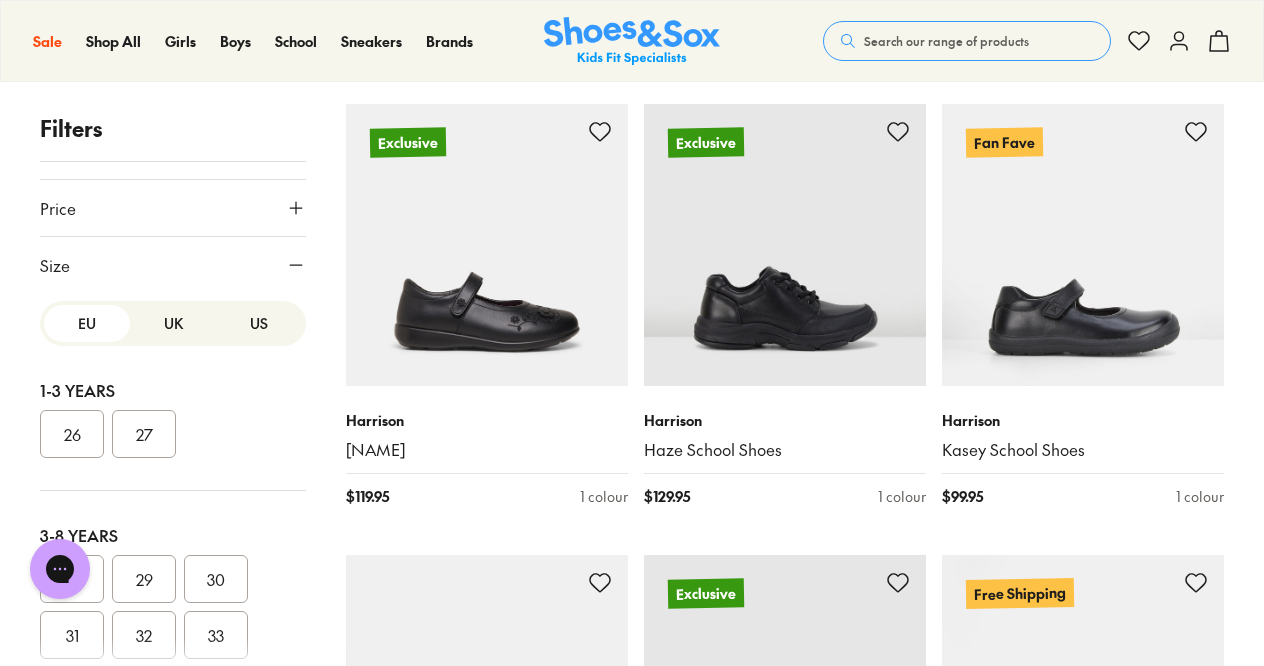 click on "UK" at bounding box center [173, 323] 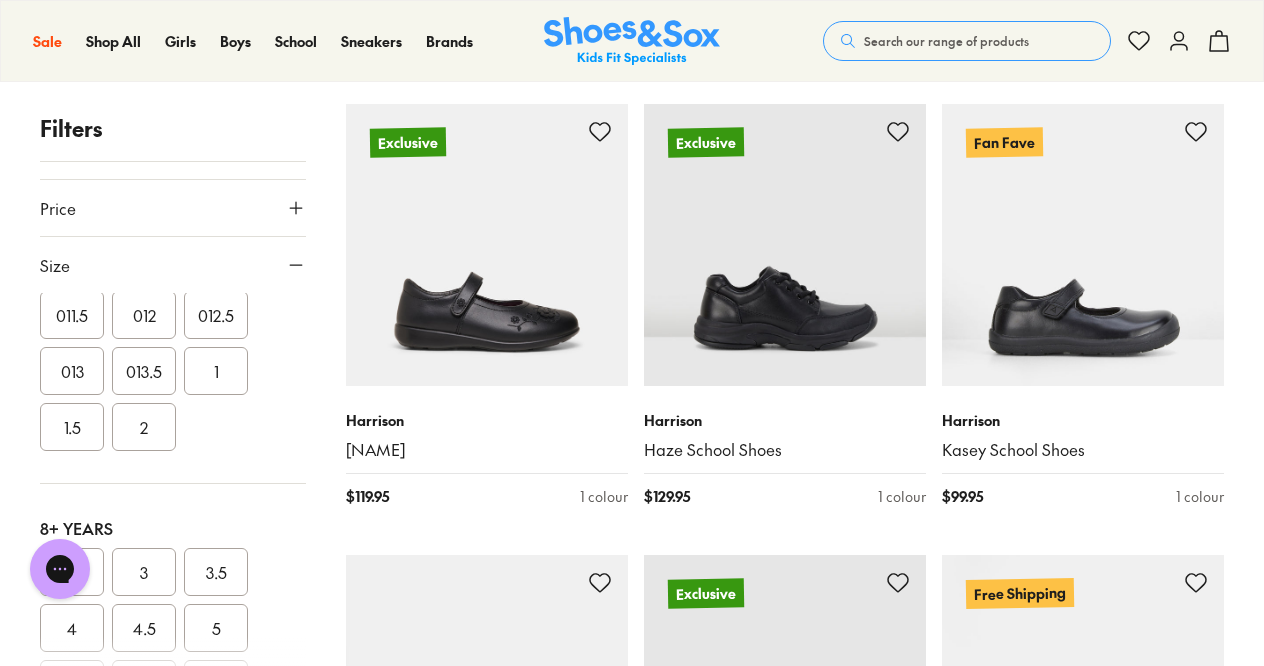 scroll, scrollTop: 400, scrollLeft: 0, axis: vertical 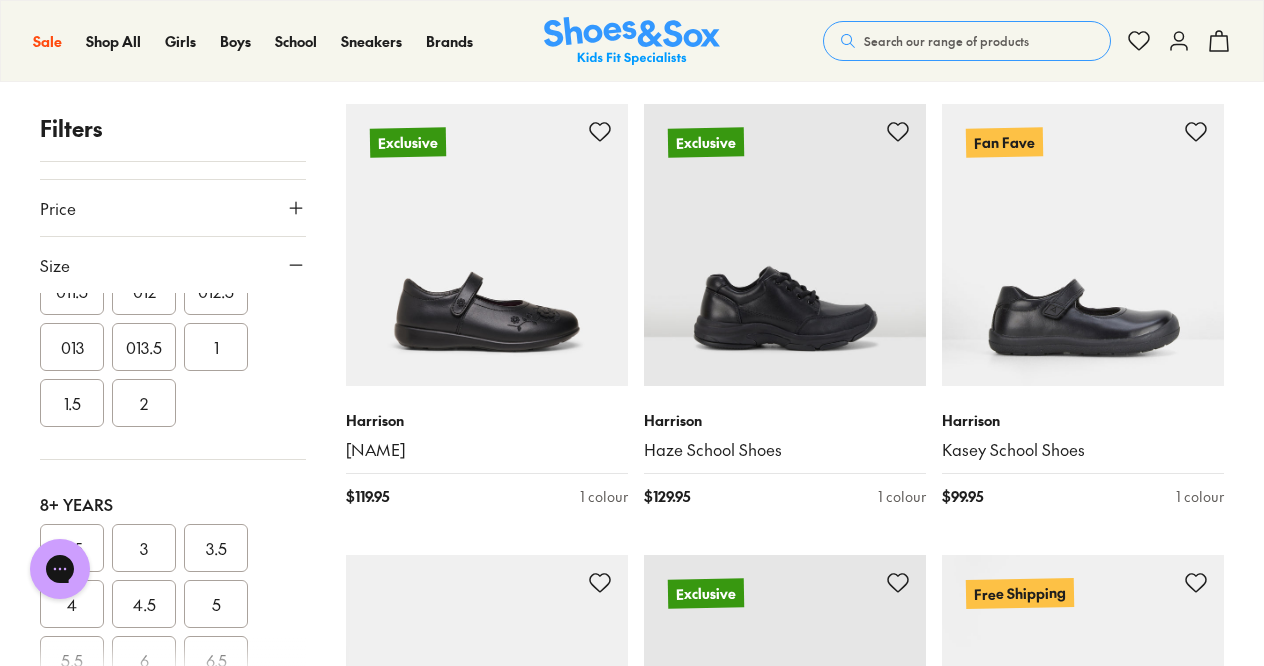 click on "1.5" at bounding box center [72, 403] 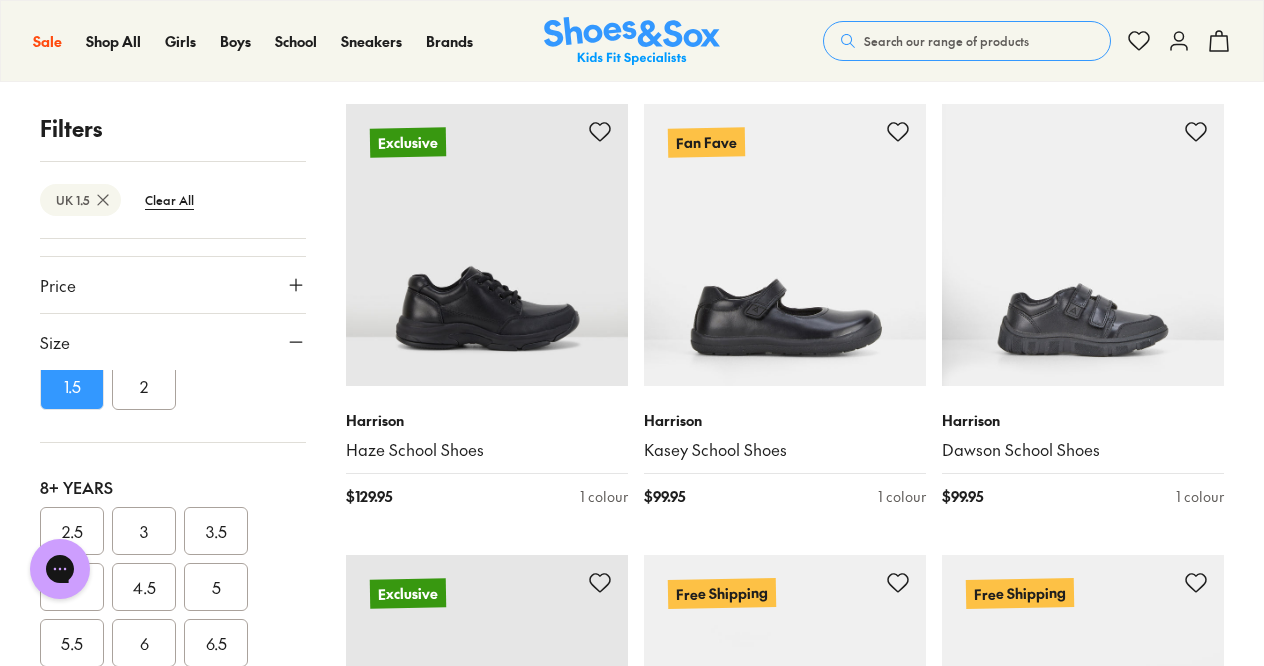 scroll, scrollTop: 487, scrollLeft: 0, axis: vertical 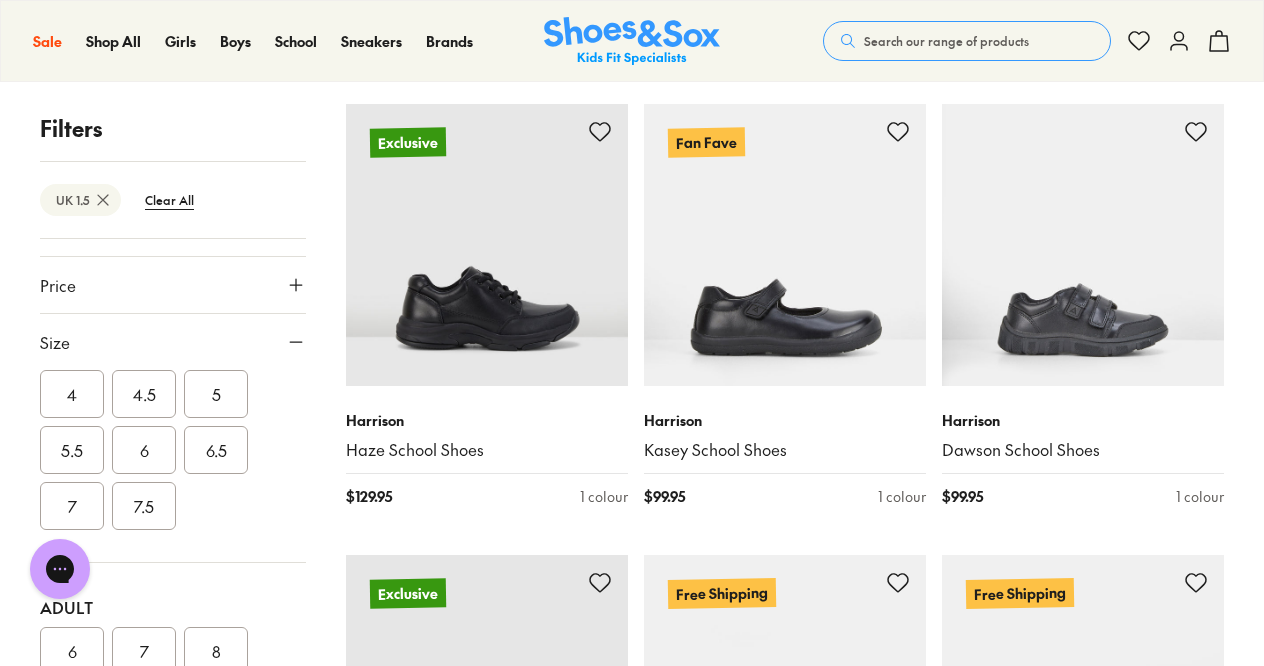 click on "UK 1.5   Clear All" at bounding box center [173, 199] 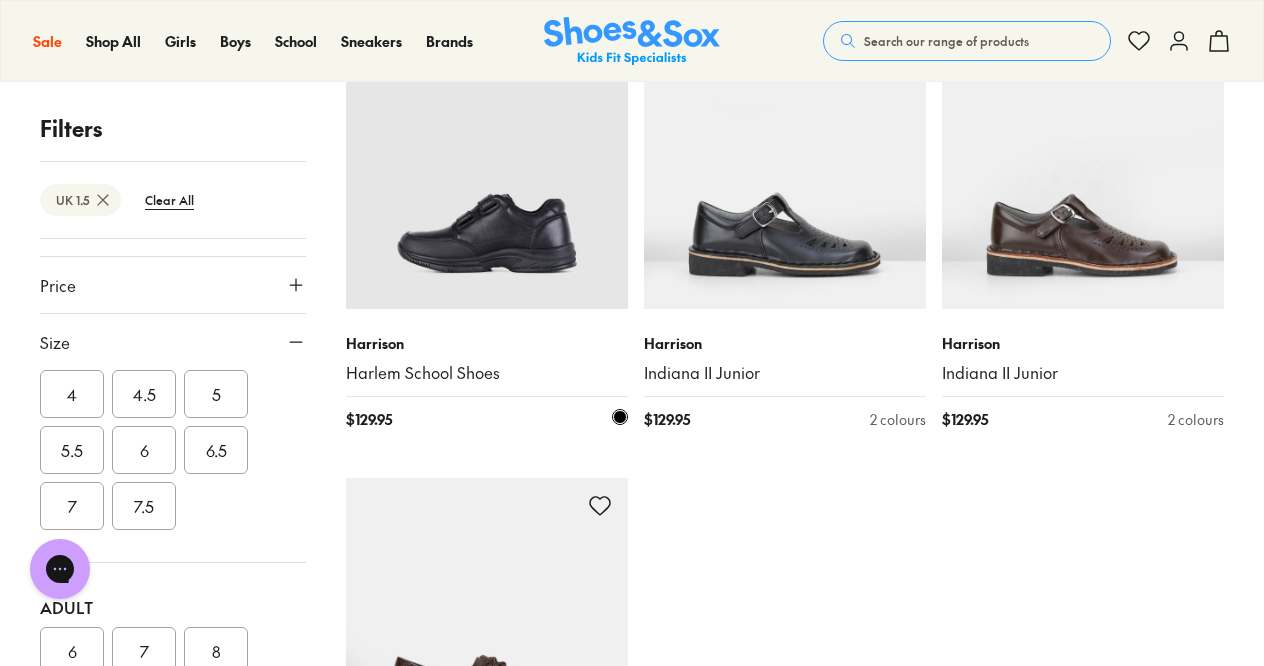 scroll, scrollTop: 892, scrollLeft: 0, axis: vertical 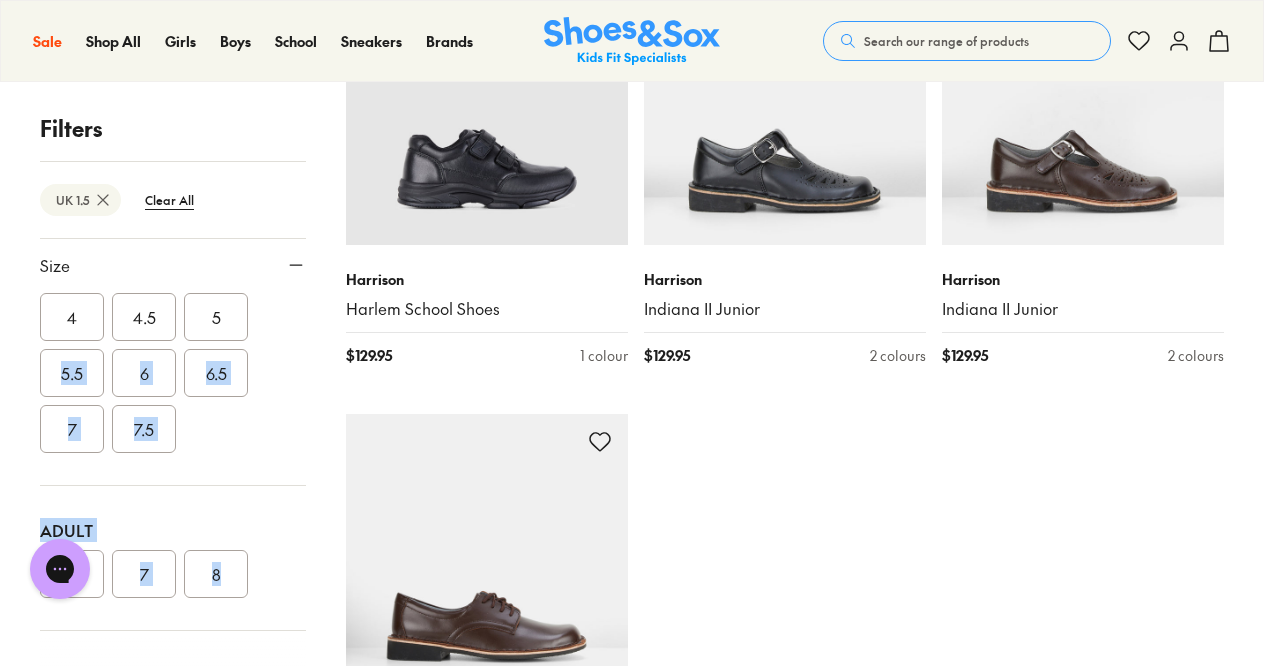 drag, startPoint x: 266, startPoint y: 651, endPoint x: 314, endPoint y: 253, distance: 400.88403 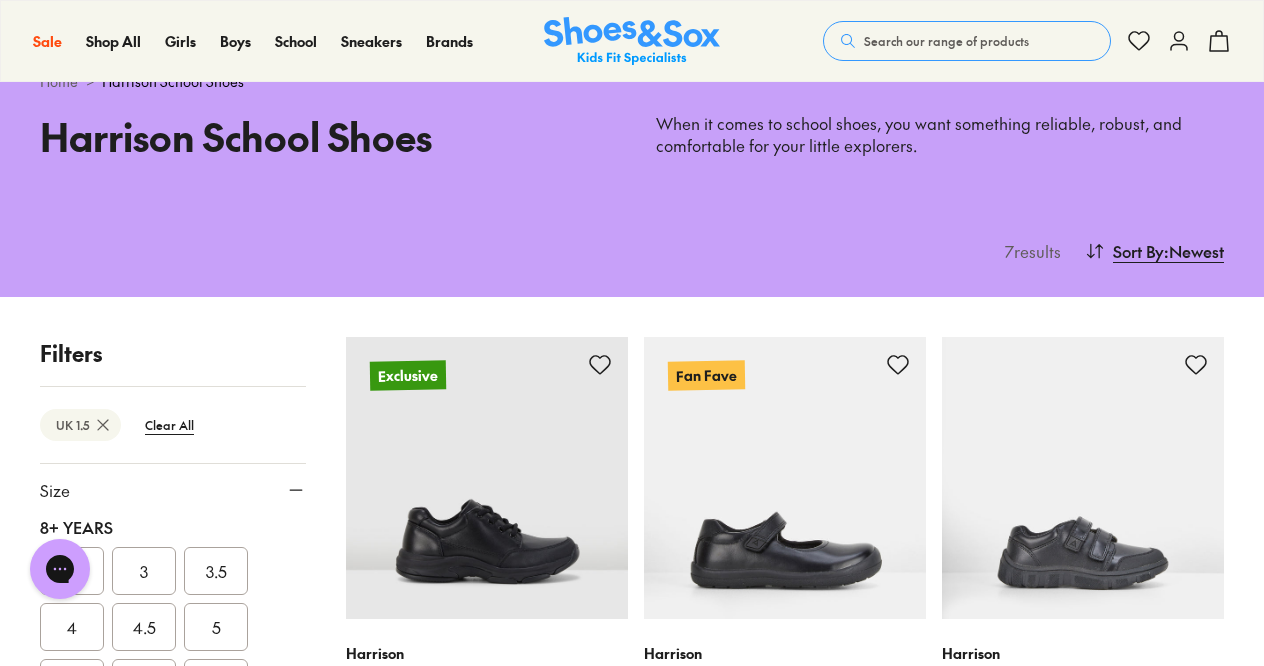 scroll, scrollTop: 0, scrollLeft: 0, axis: both 